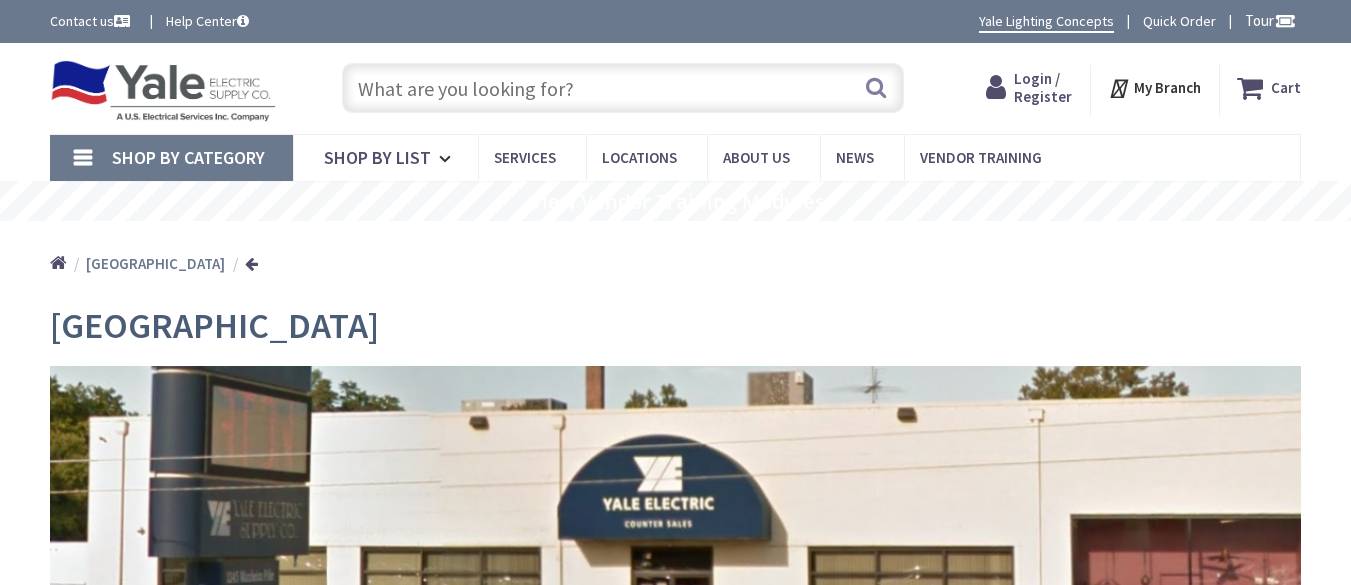click on "Login / Register" at bounding box center (1043, 87) 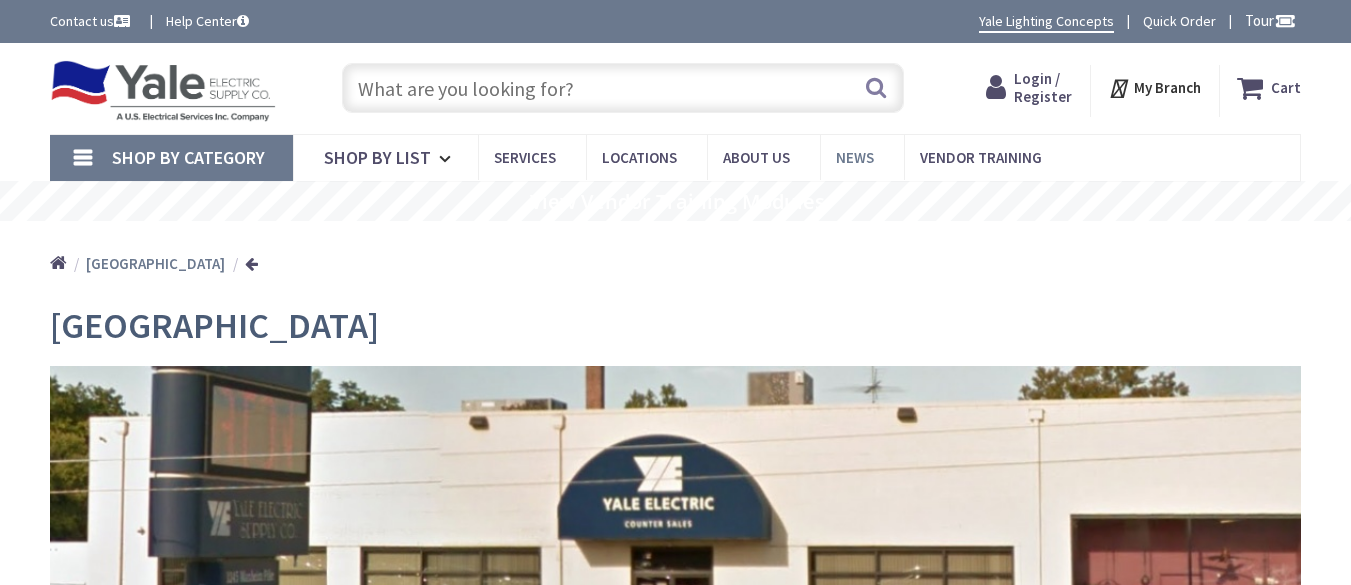 scroll, scrollTop: 0, scrollLeft: 0, axis: both 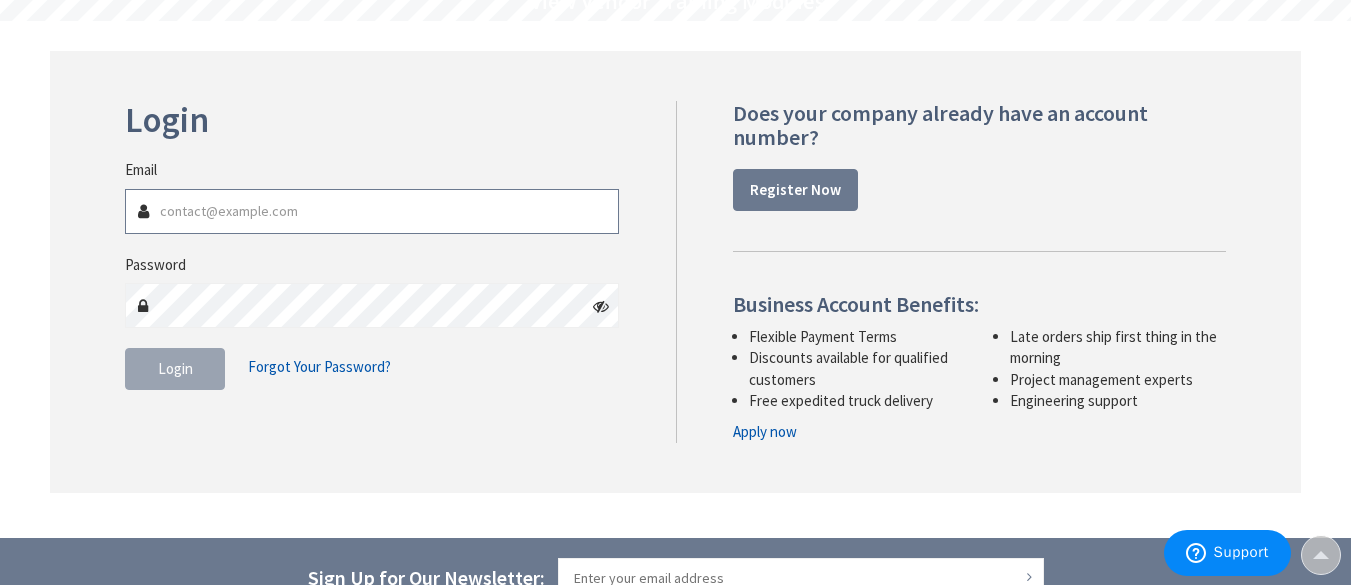 click on "Email" at bounding box center (372, 211) 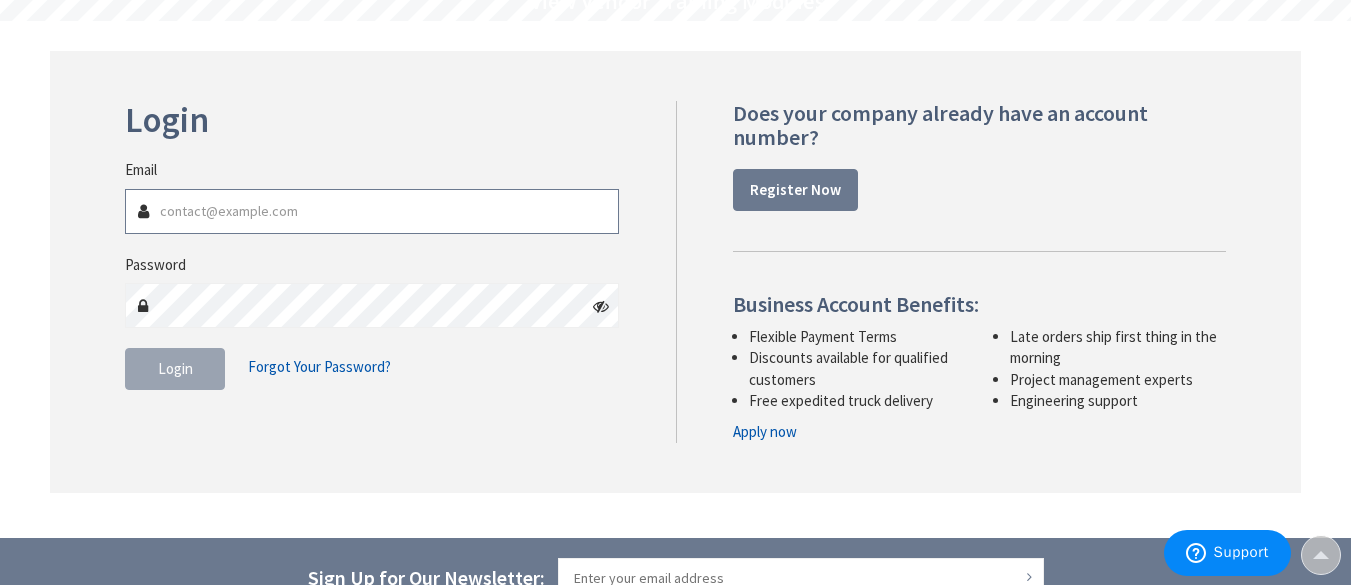 type on "[EMAIL_ADDRESS][DOMAIN_NAME]" 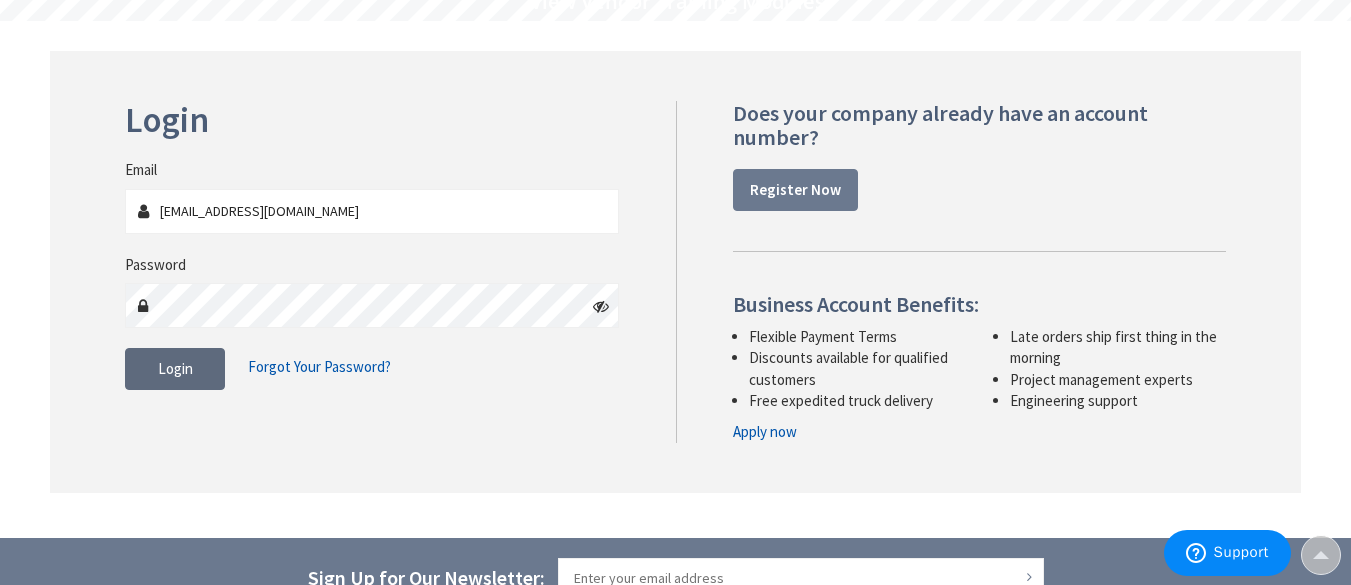 click on "Login" at bounding box center [175, 368] 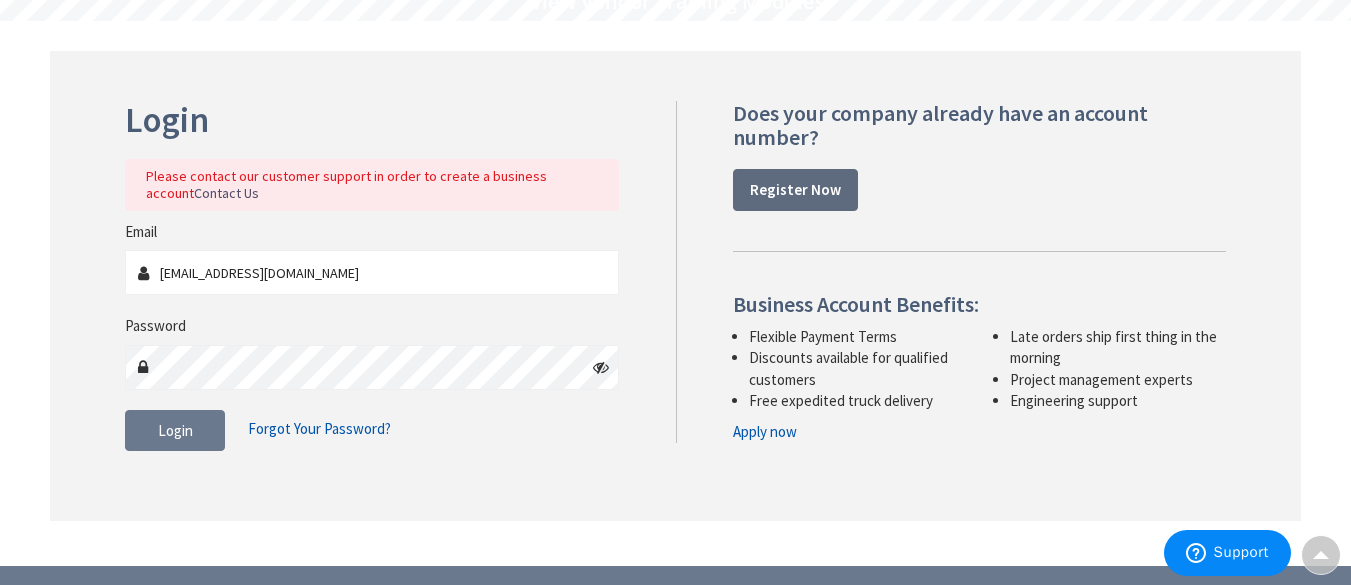 click on "Register Now" at bounding box center (795, 189) 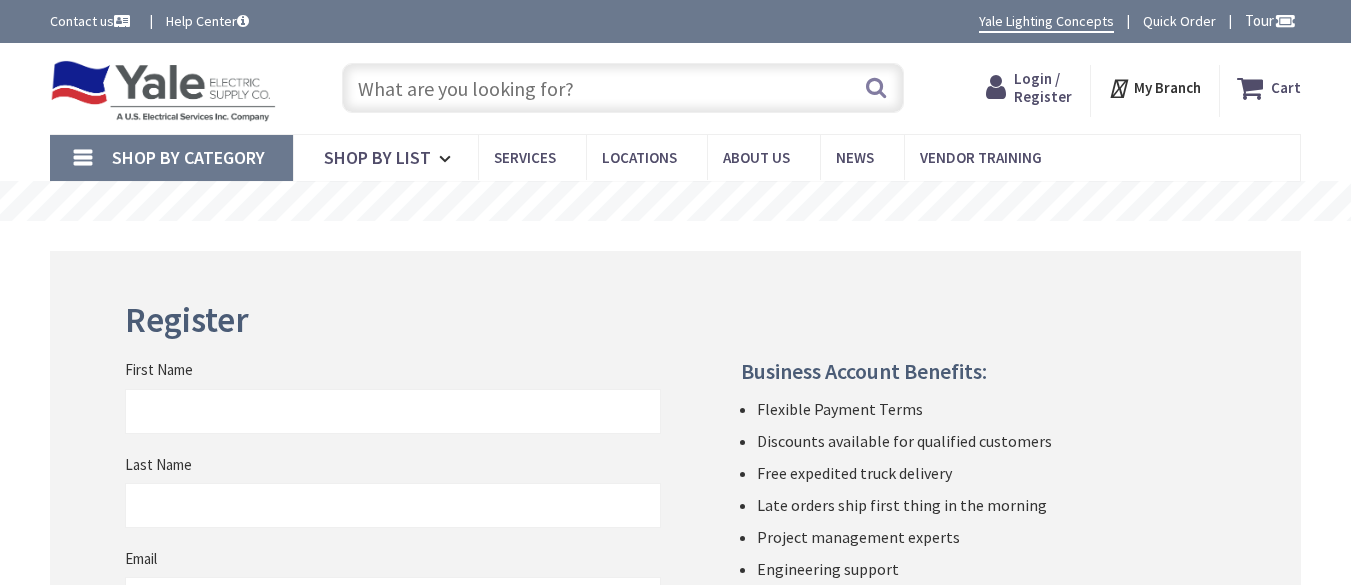 scroll, scrollTop: 0, scrollLeft: 0, axis: both 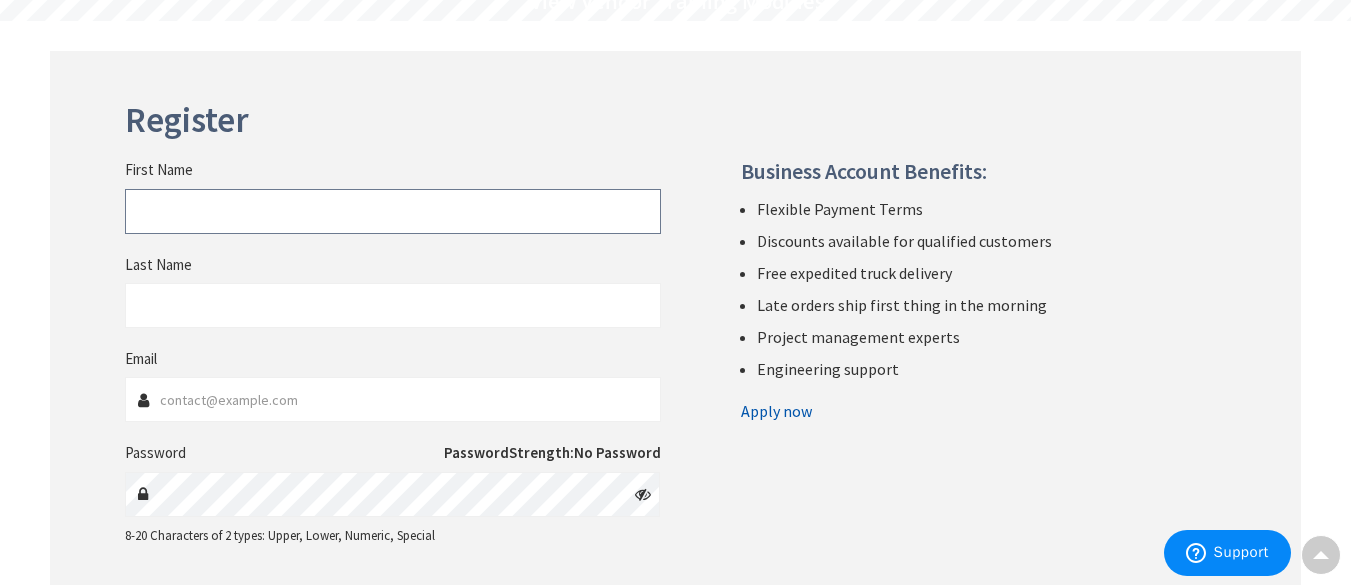 click on "First Name" at bounding box center (392, 211) 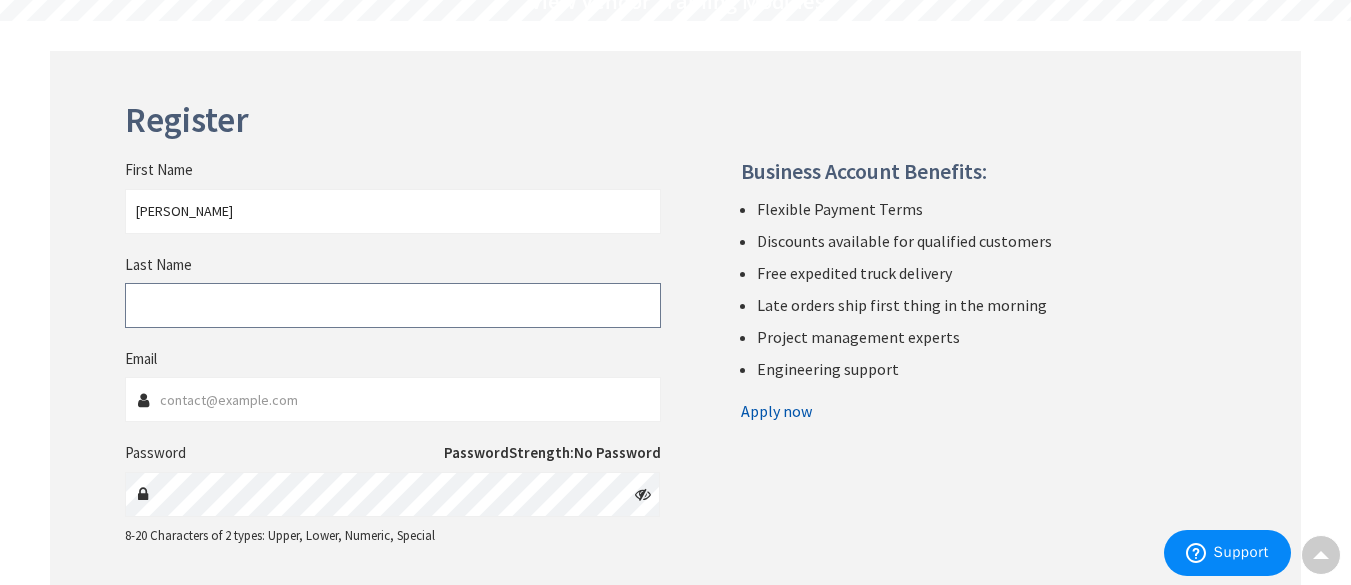 type on "Dejesus" 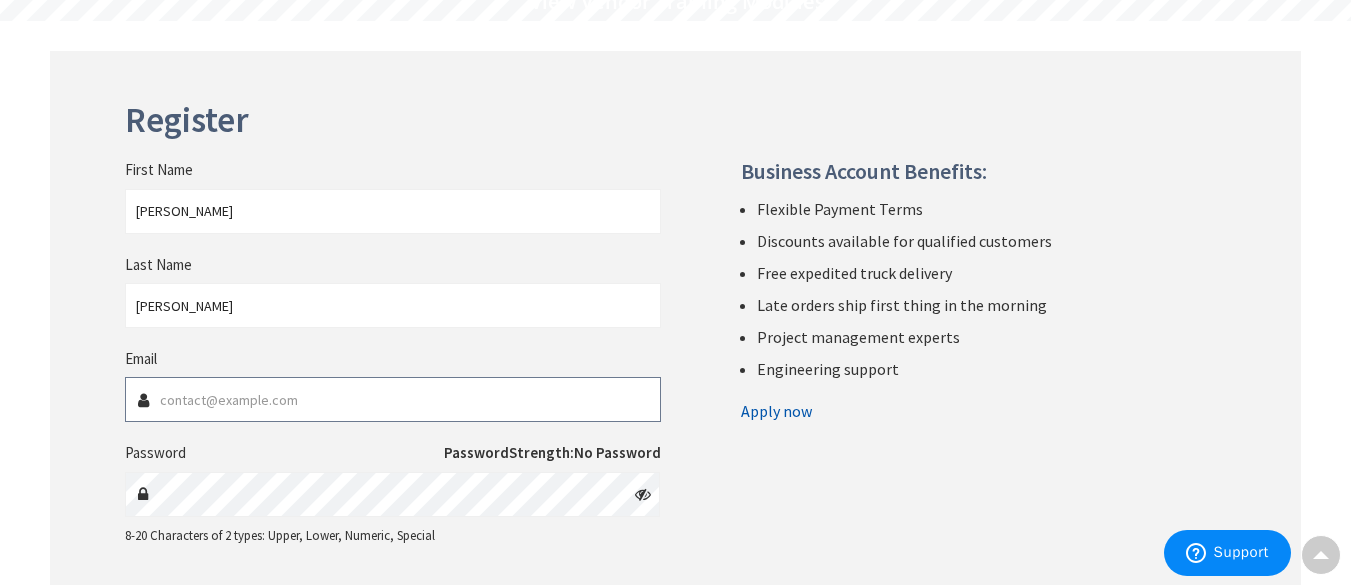 type on "[EMAIL_ADDRESS][DOMAIN_NAME]" 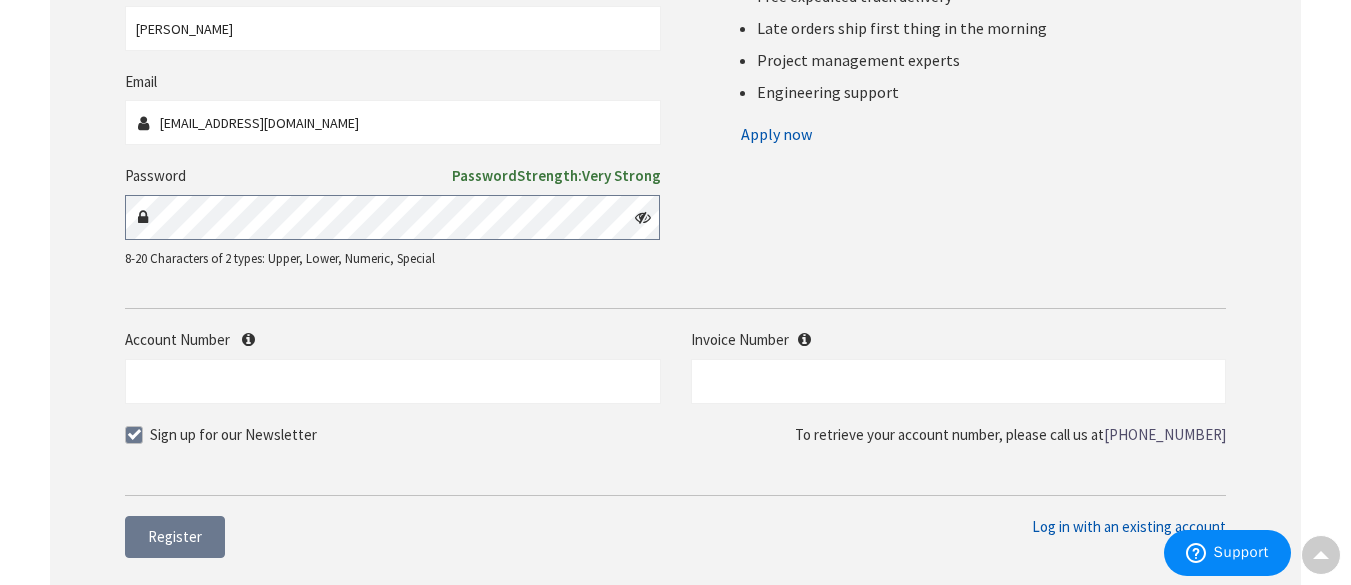 scroll, scrollTop: 500, scrollLeft: 0, axis: vertical 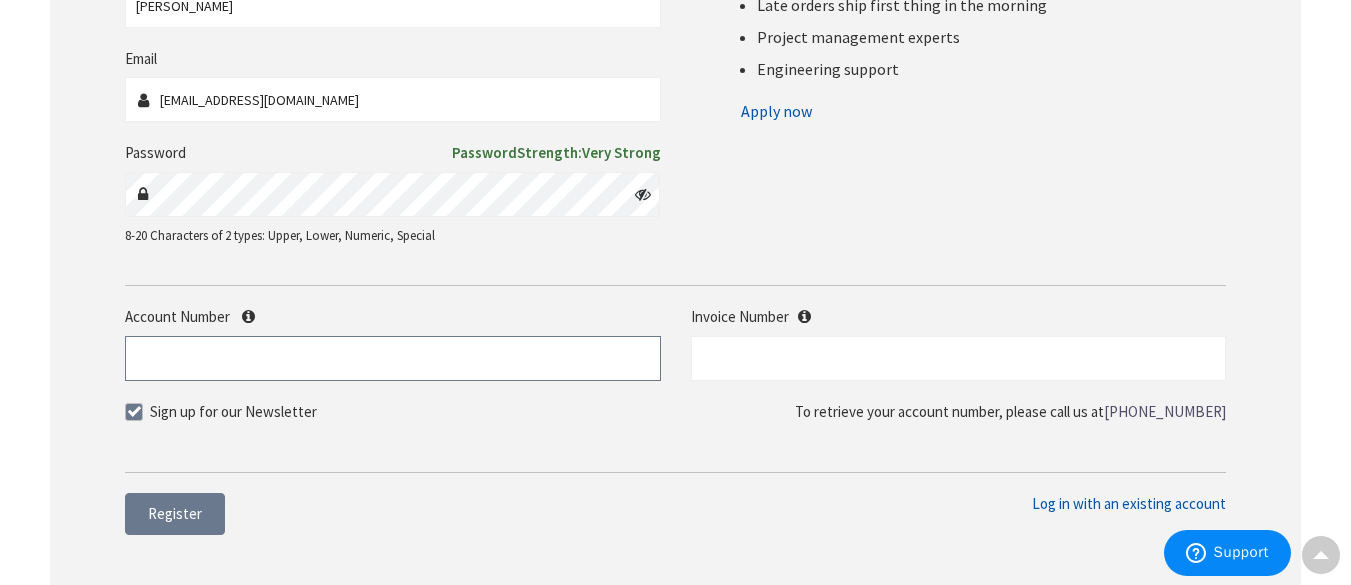 click on "Account Number" at bounding box center [392, 358] 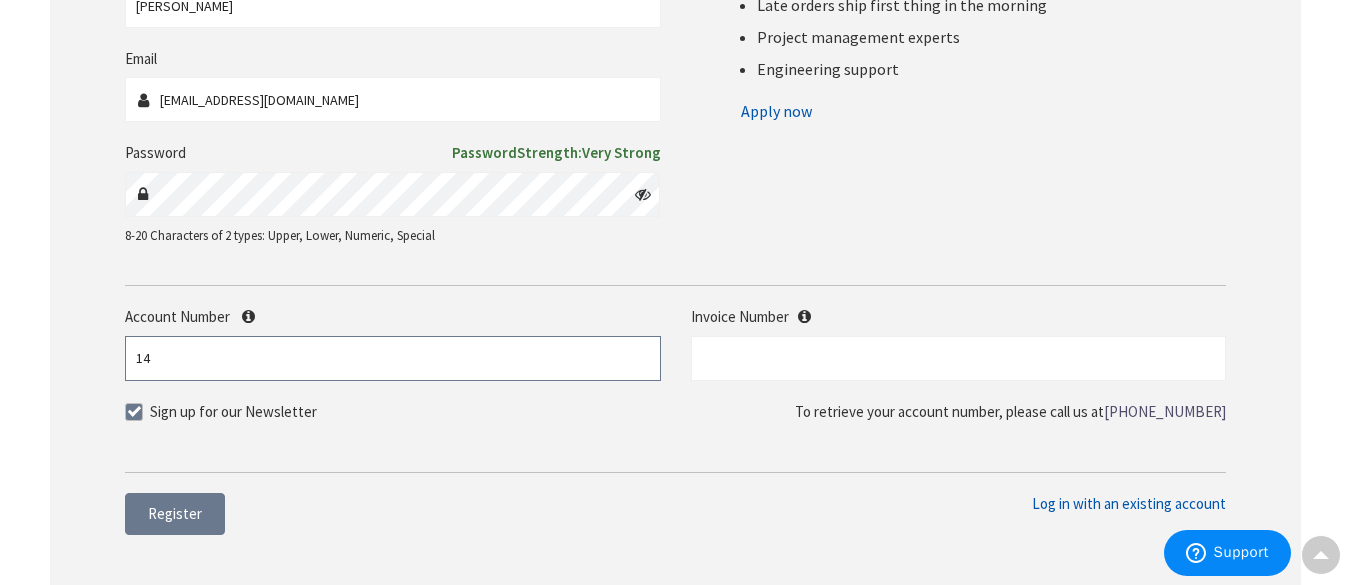 click on "14" at bounding box center (392, 358) 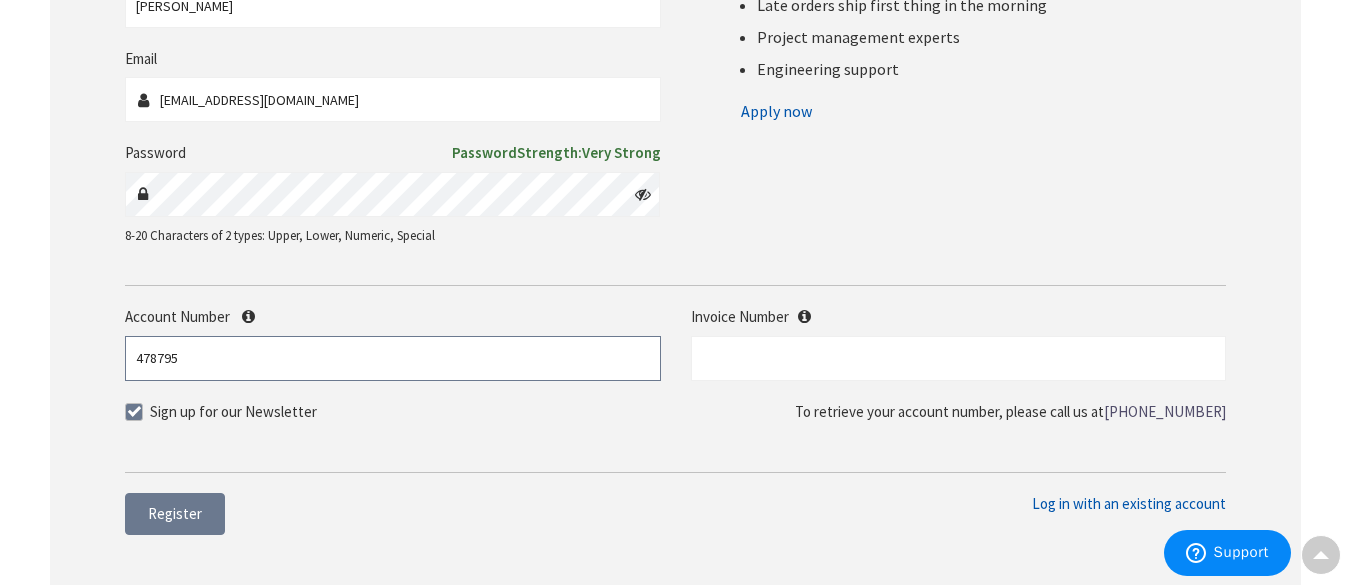 type on "478795" 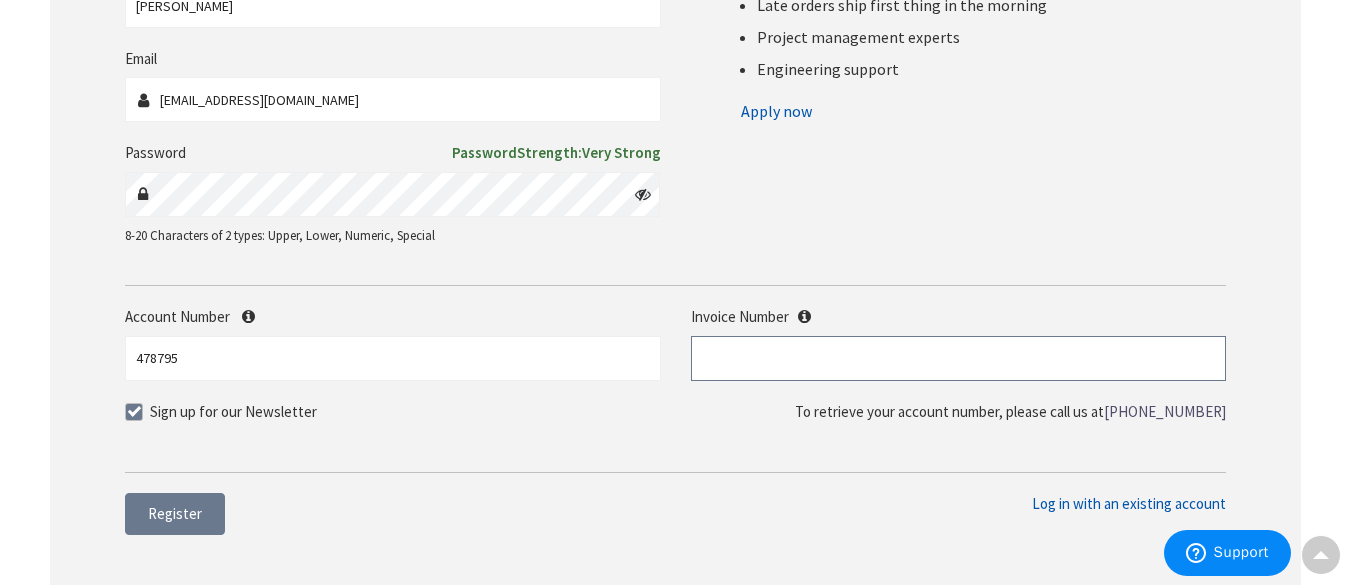 drag, startPoint x: 803, startPoint y: 363, endPoint x: 763, endPoint y: 329, distance: 52.49762 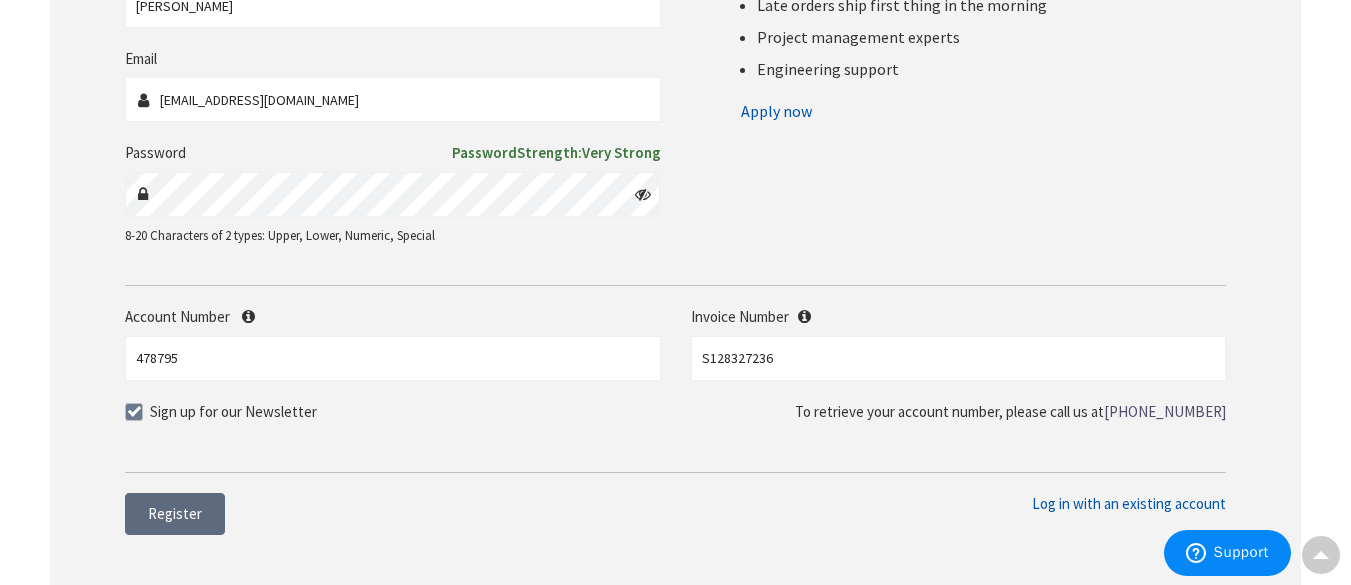 click on "Register" at bounding box center [175, 513] 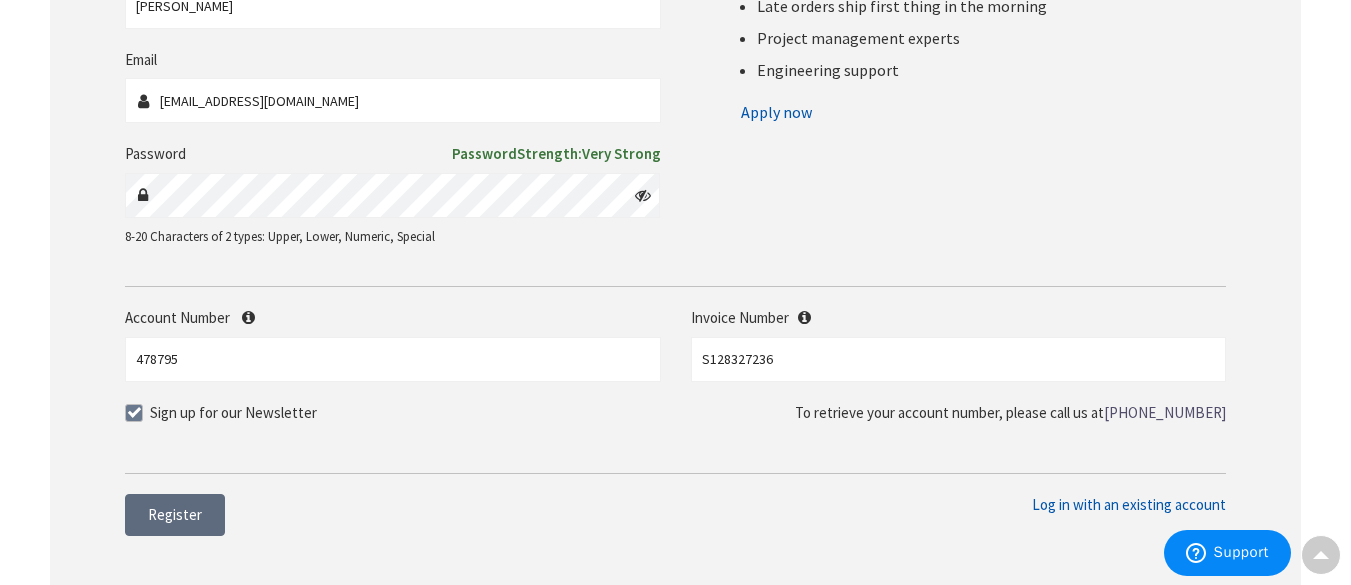 scroll, scrollTop: 644, scrollLeft: 0, axis: vertical 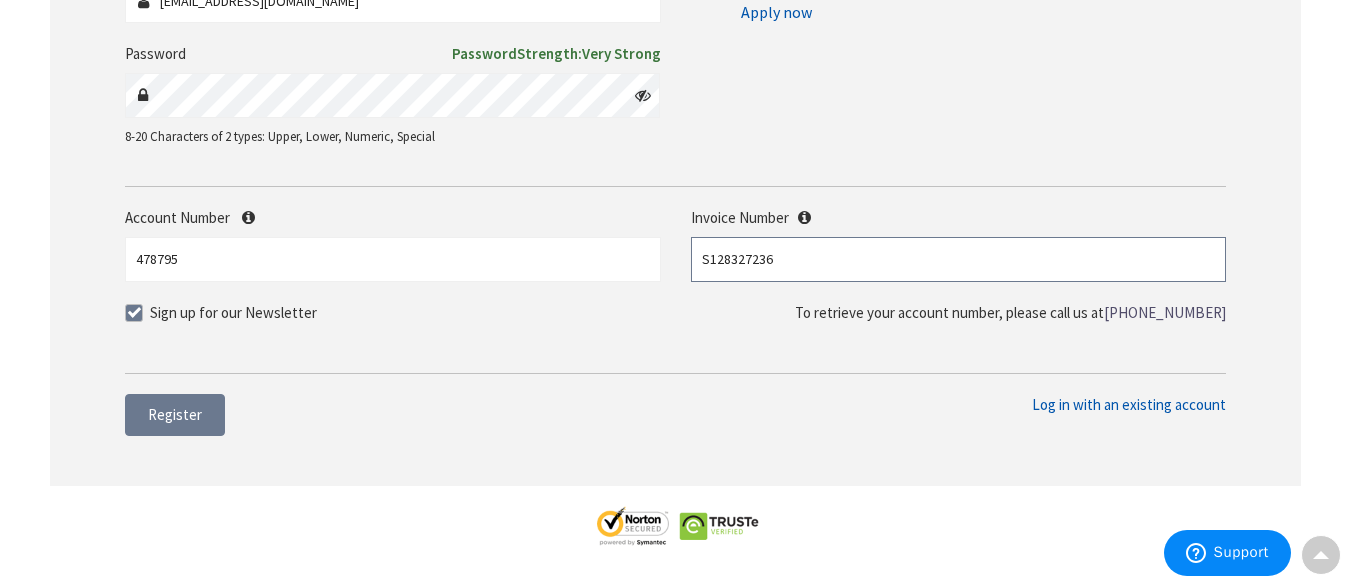click on "S128327236" at bounding box center [958, 259] 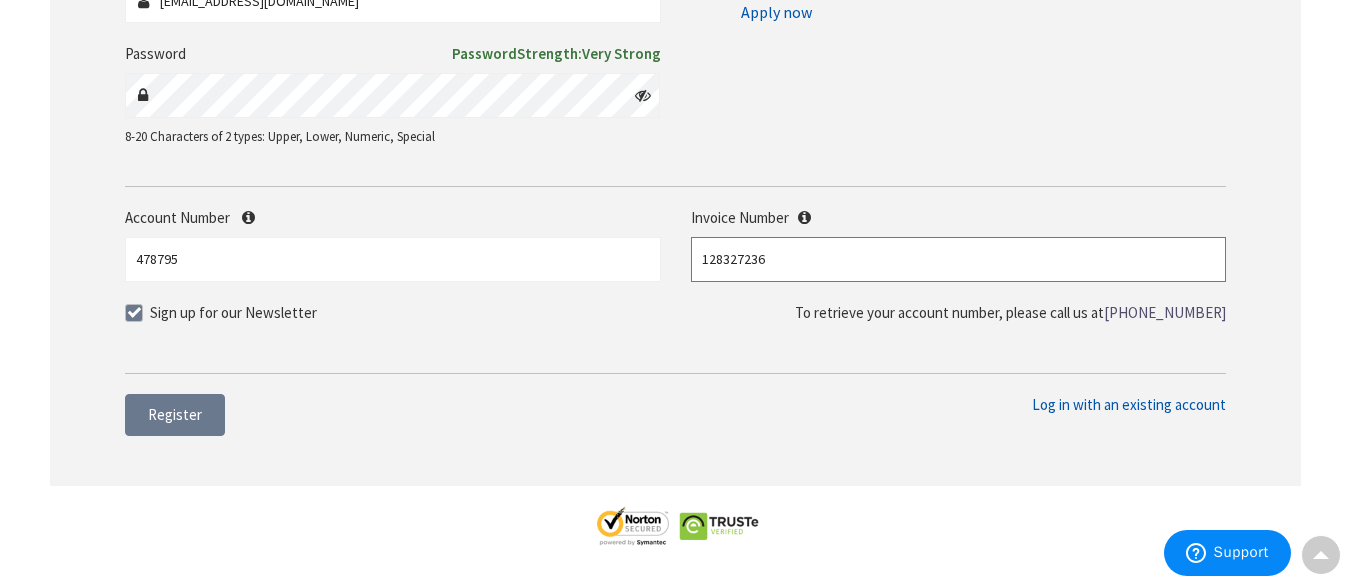 type on "128327236" 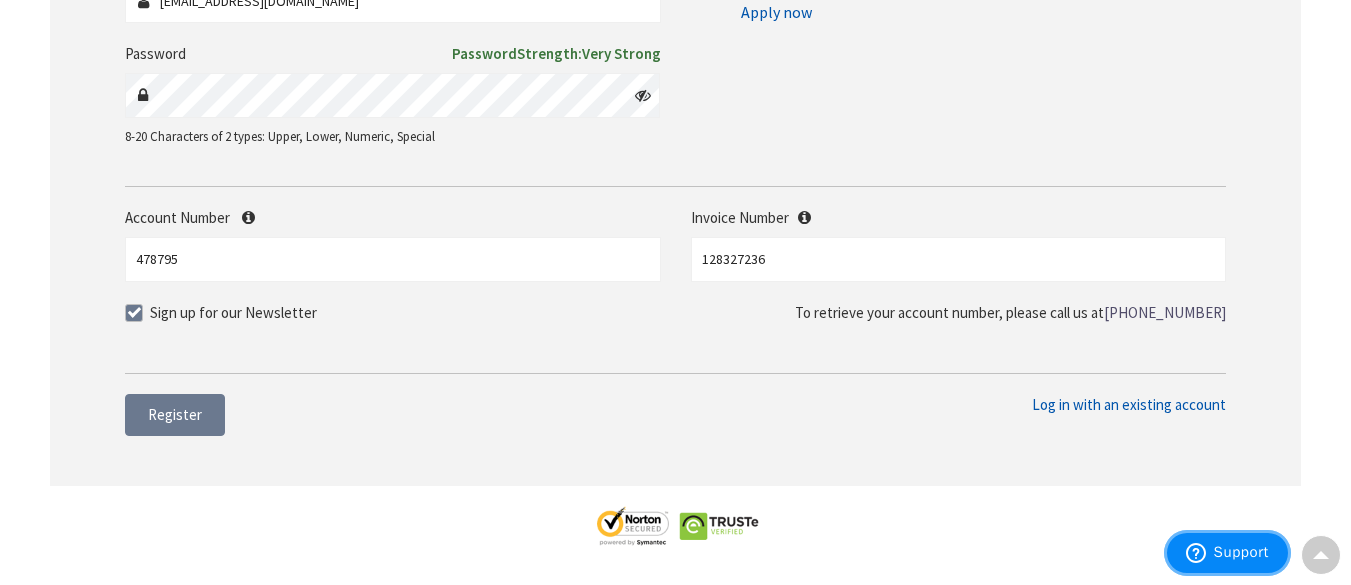 click on "Support" at bounding box center [1241, 552] 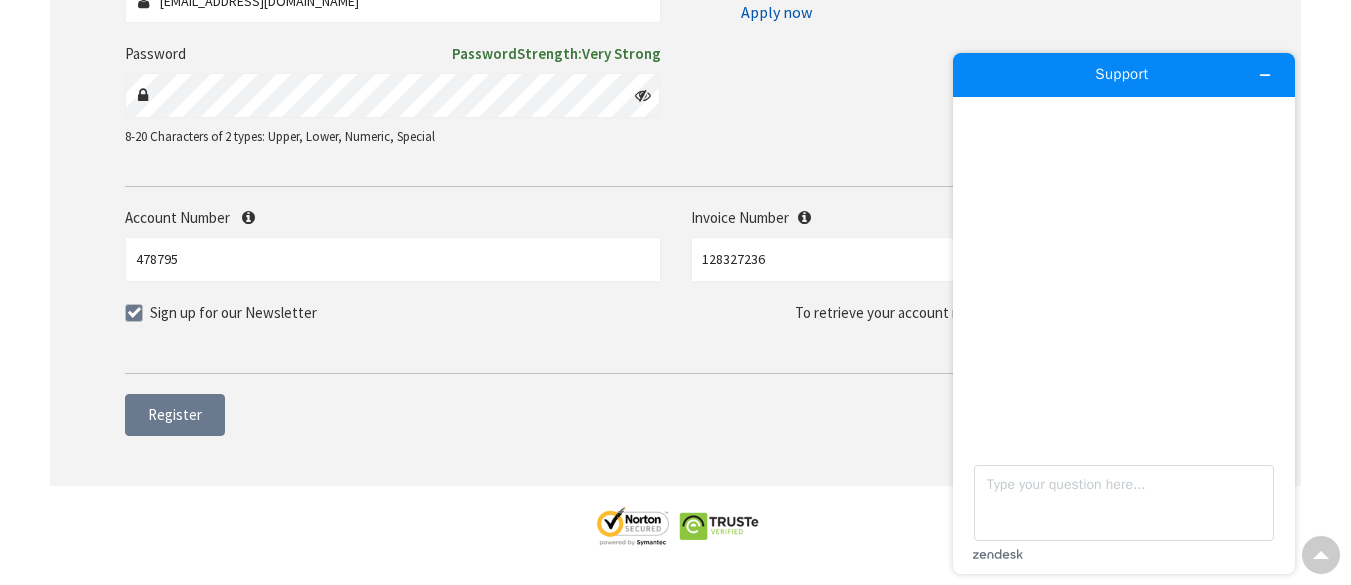 scroll, scrollTop: 0, scrollLeft: 0, axis: both 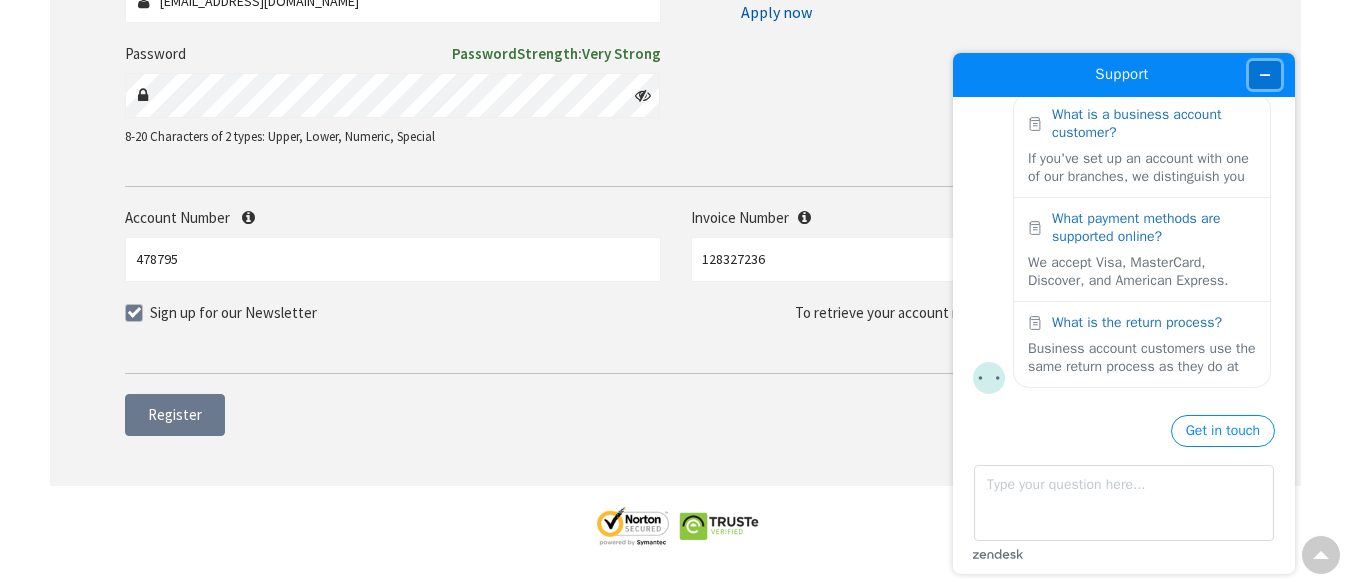 click at bounding box center [1265, 75] 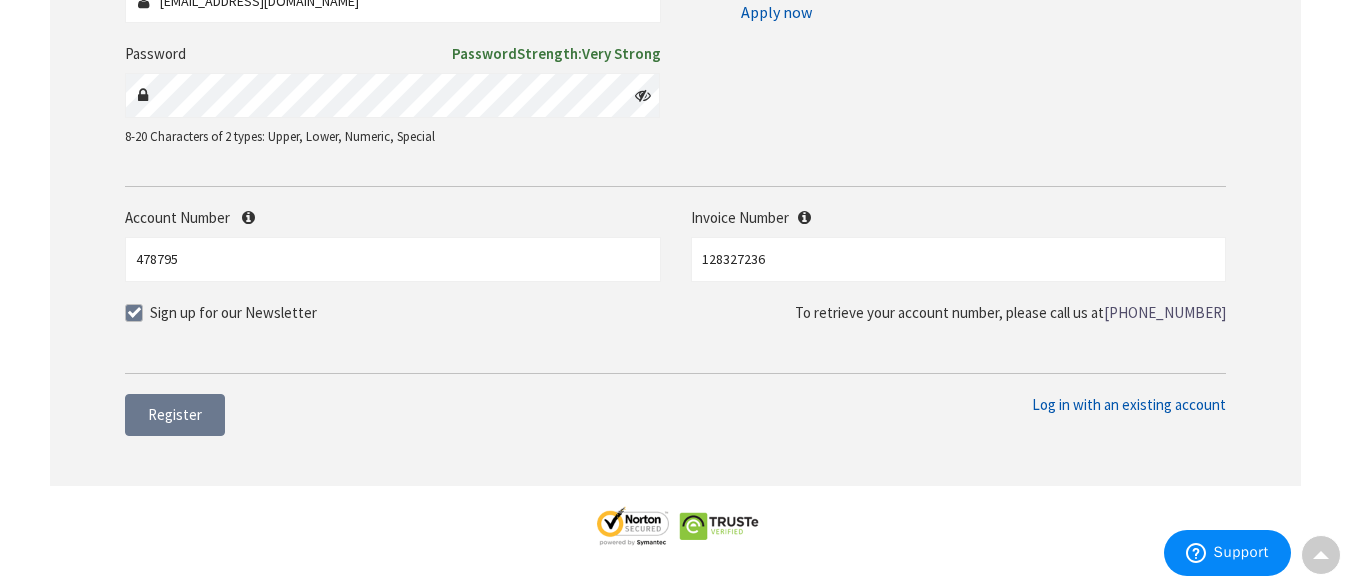 click on "Log in with an existing account" at bounding box center (1129, 404) 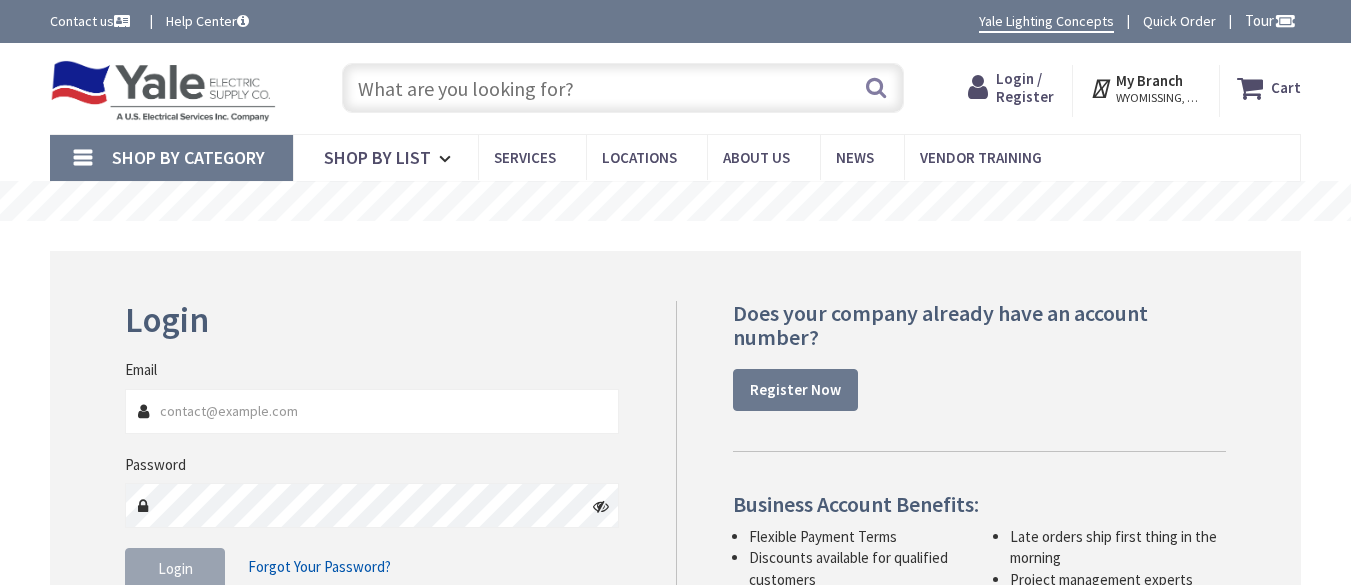 scroll, scrollTop: 0, scrollLeft: 0, axis: both 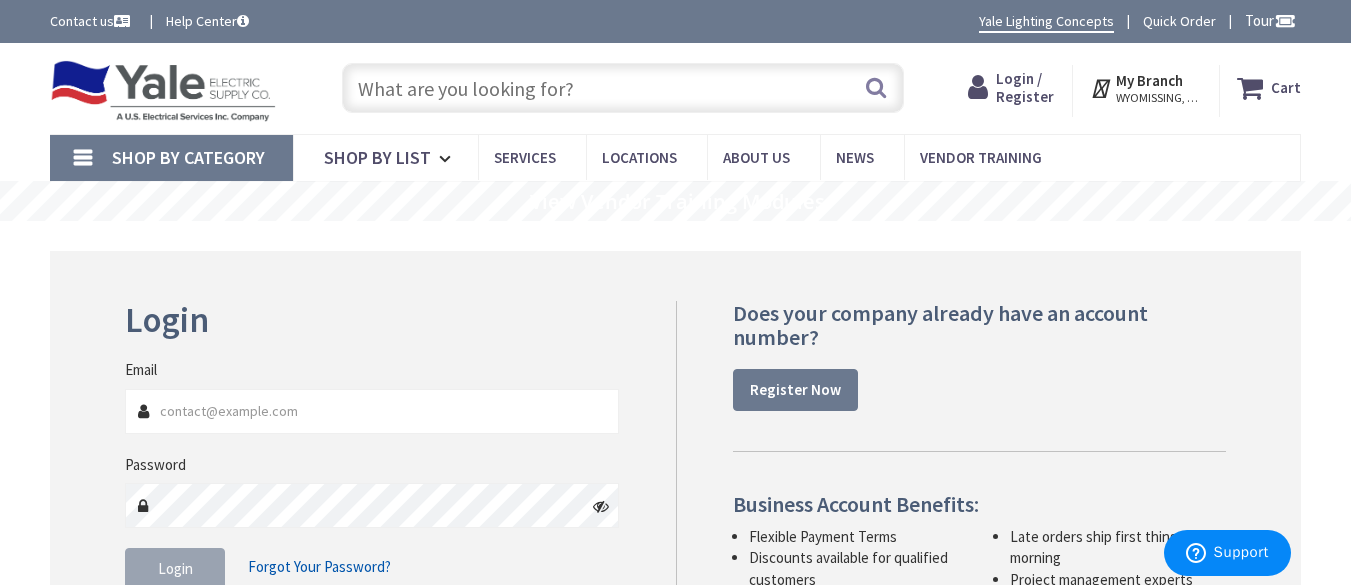 click on "Email" at bounding box center (372, 411) 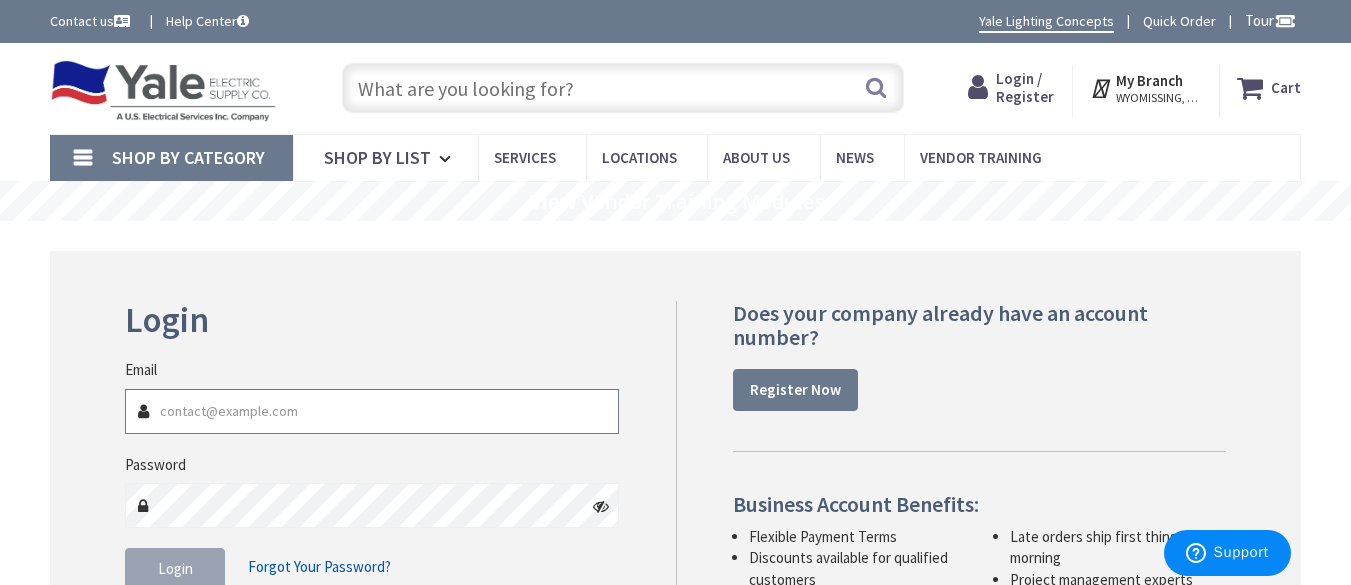type on "[EMAIL_ADDRESS][DOMAIN_NAME]" 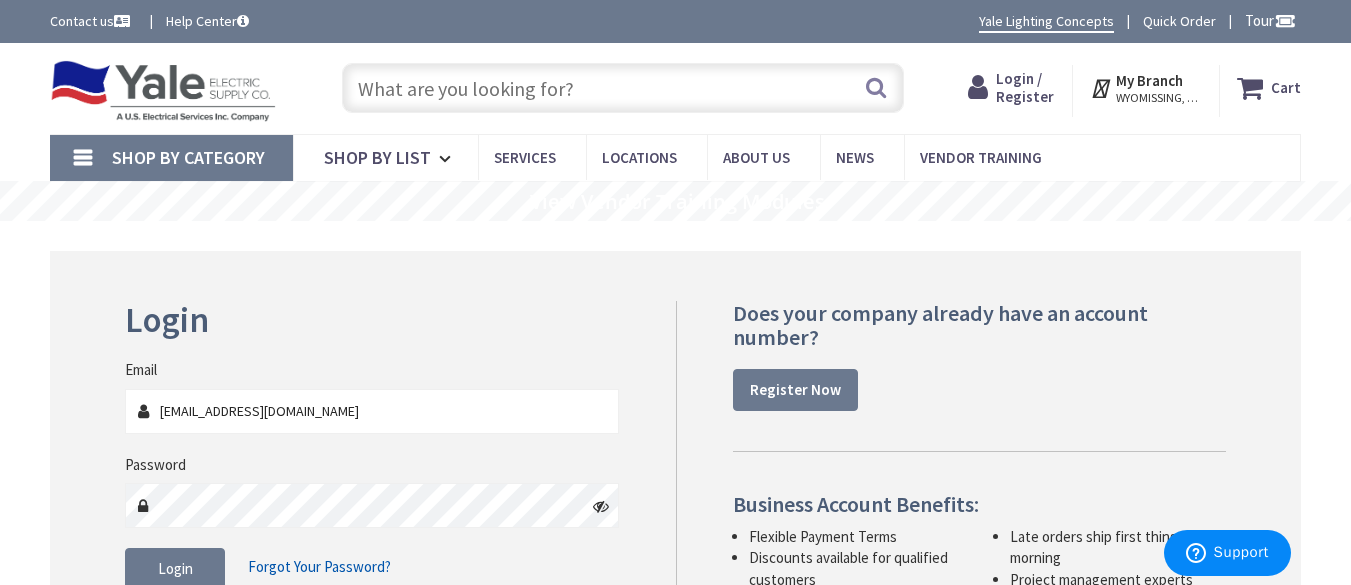click on "[EMAIL_ADDRESS][DOMAIN_NAME]" at bounding box center (372, 411) 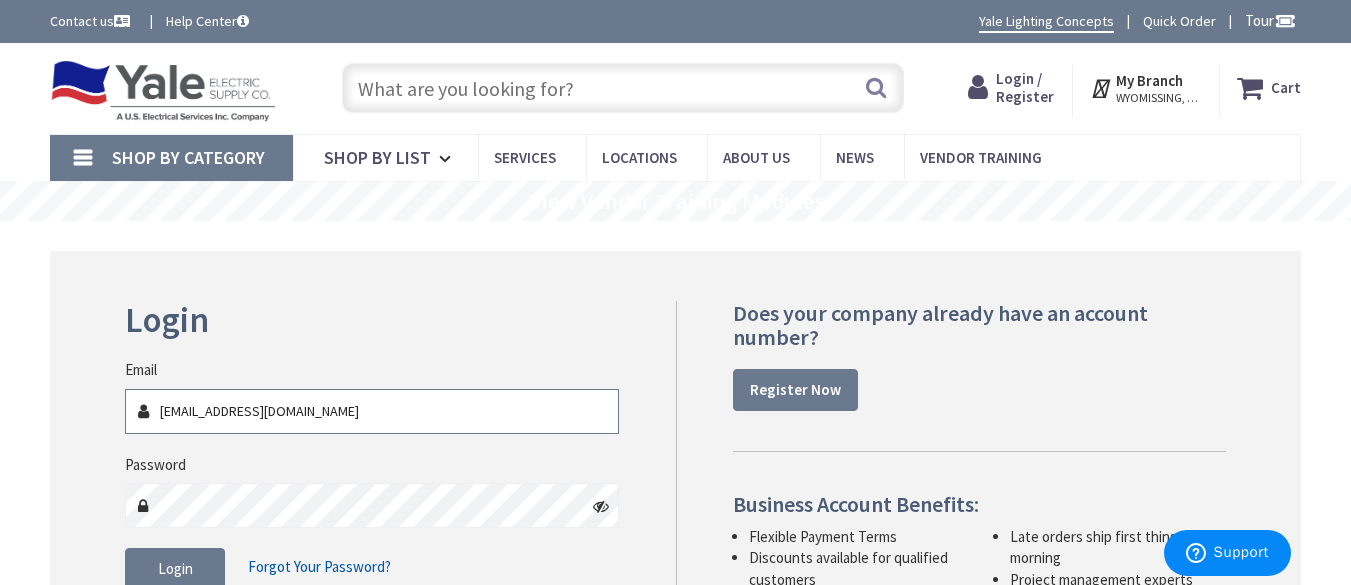 scroll, scrollTop: 100, scrollLeft: 0, axis: vertical 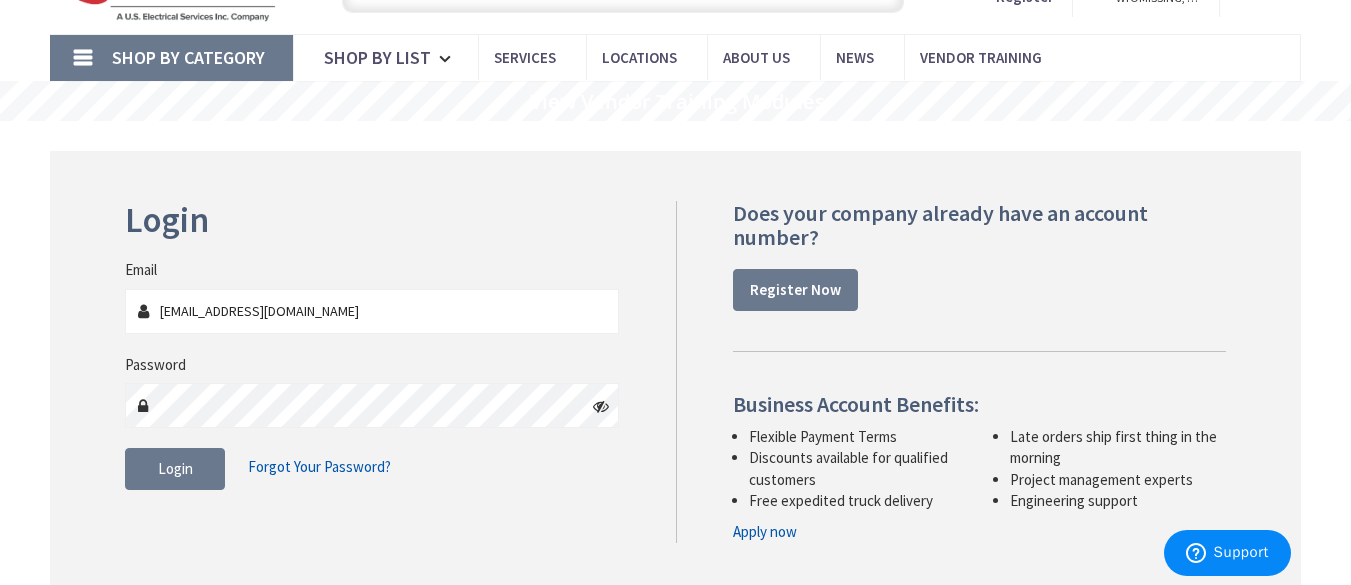 click at bounding box center (601, 406) 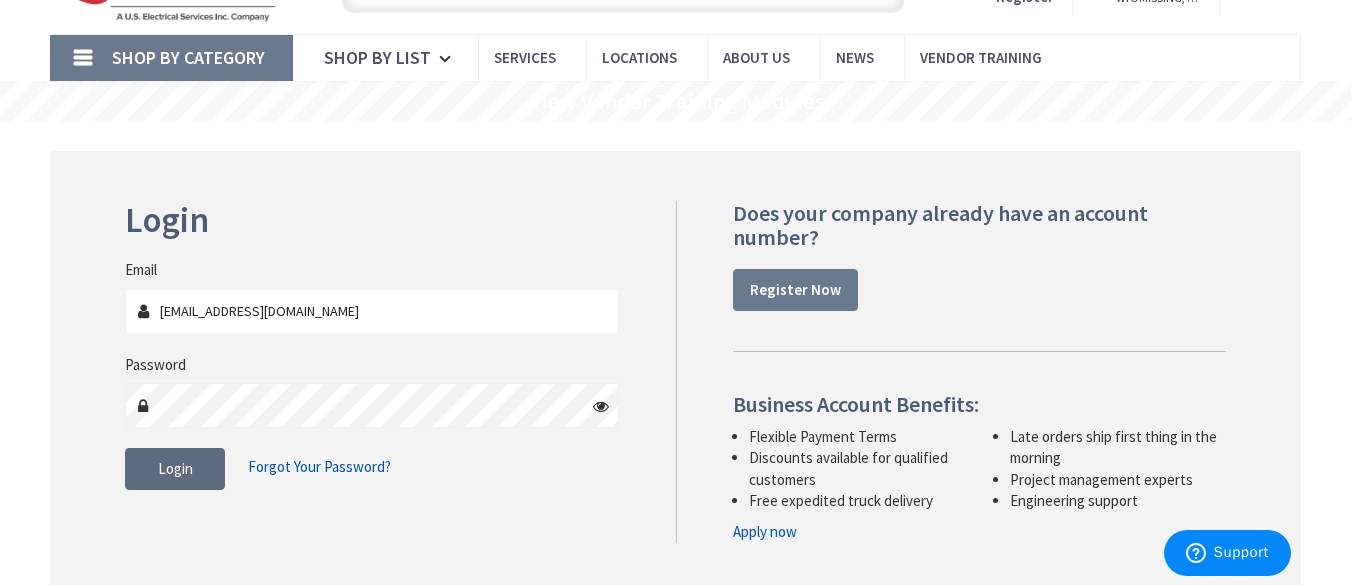 click on "Login" at bounding box center (175, 469) 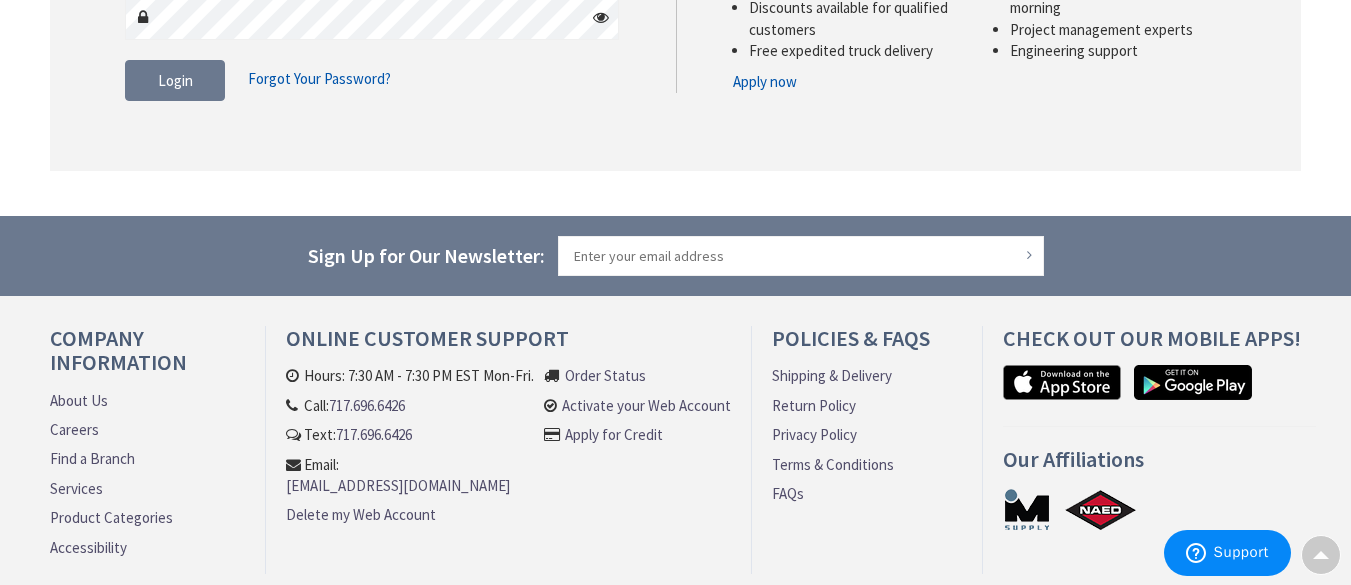 scroll, scrollTop: 650, scrollLeft: 0, axis: vertical 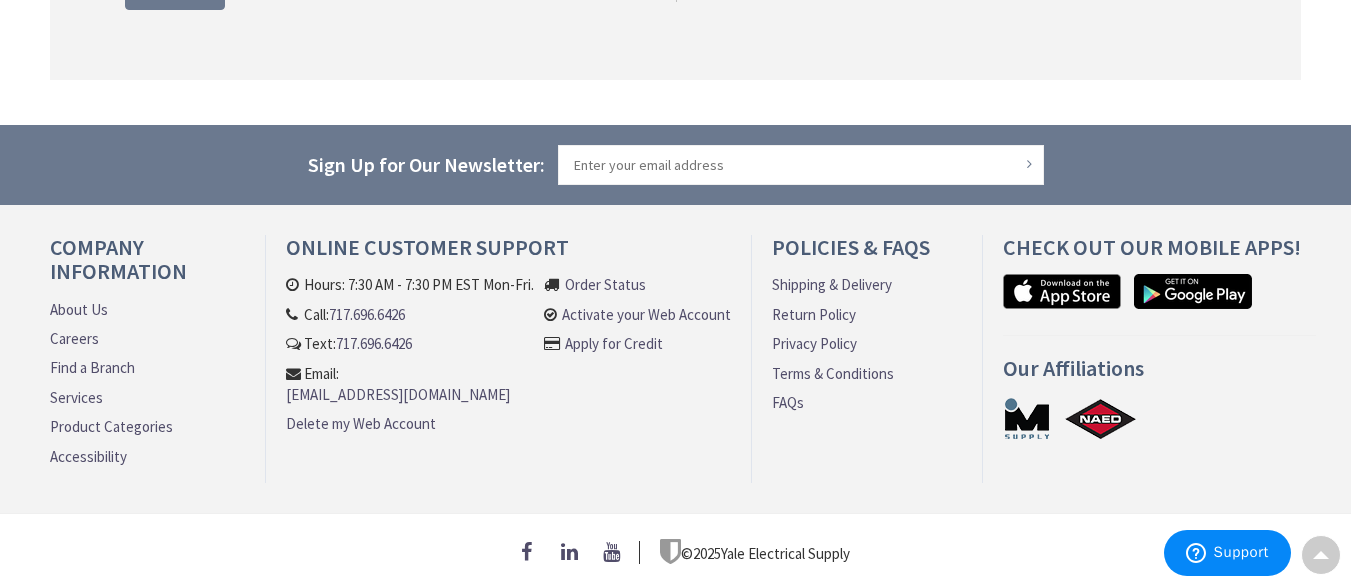 click on "Order Status" at bounding box center [605, 284] 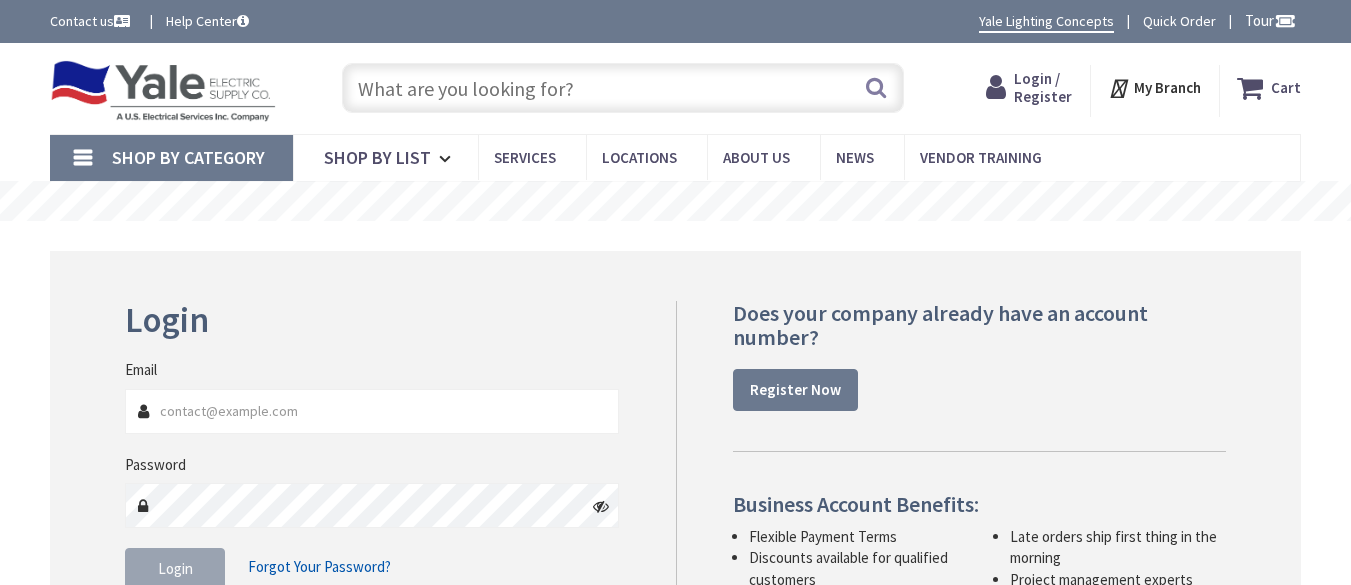 scroll, scrollTop: 0, scrollLeft: 0, axis: both 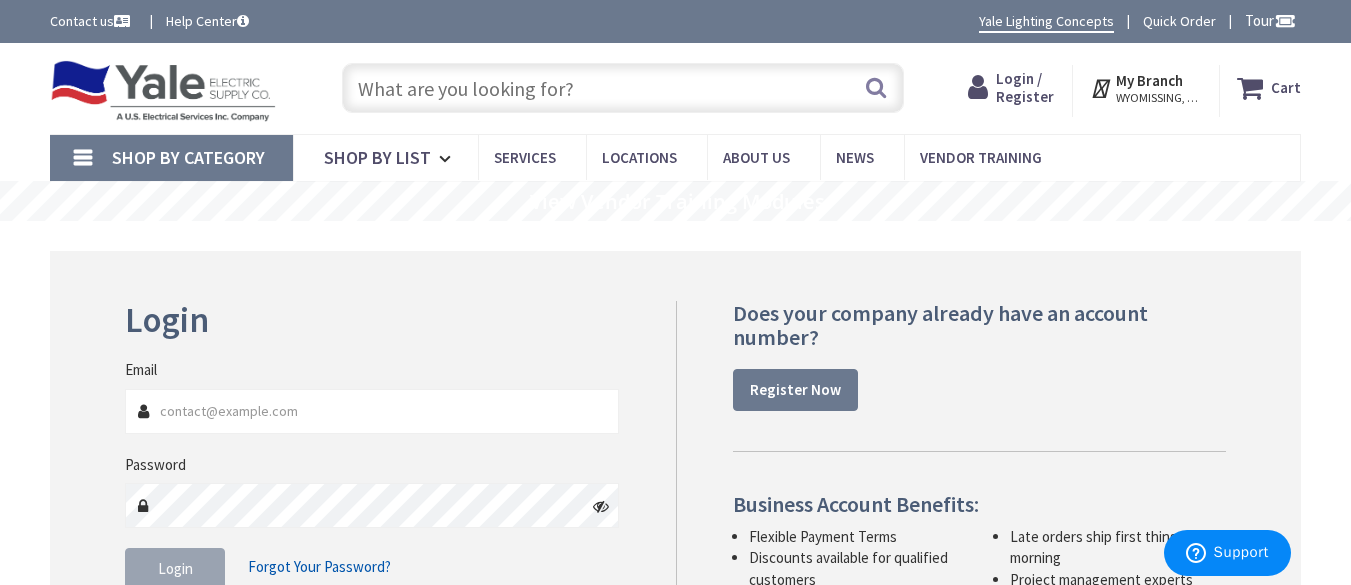 click on "Email" at bounding box center (372, 411) 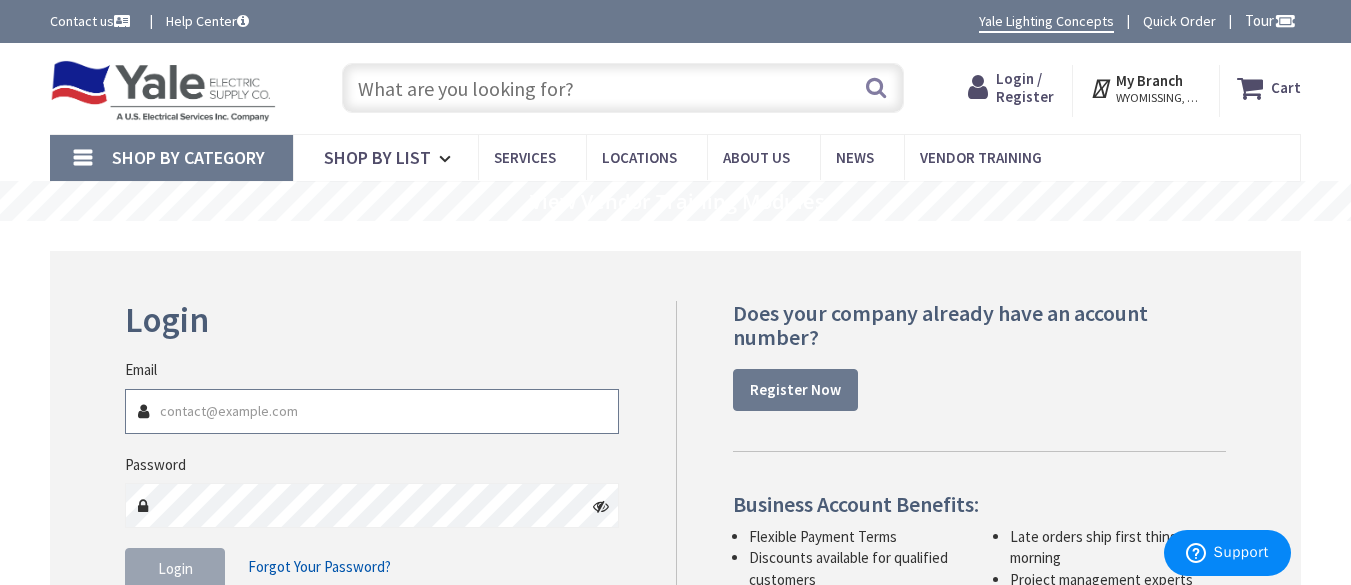 type on "[EMAIL_ADDRESS][DOMAIN_NAME]" 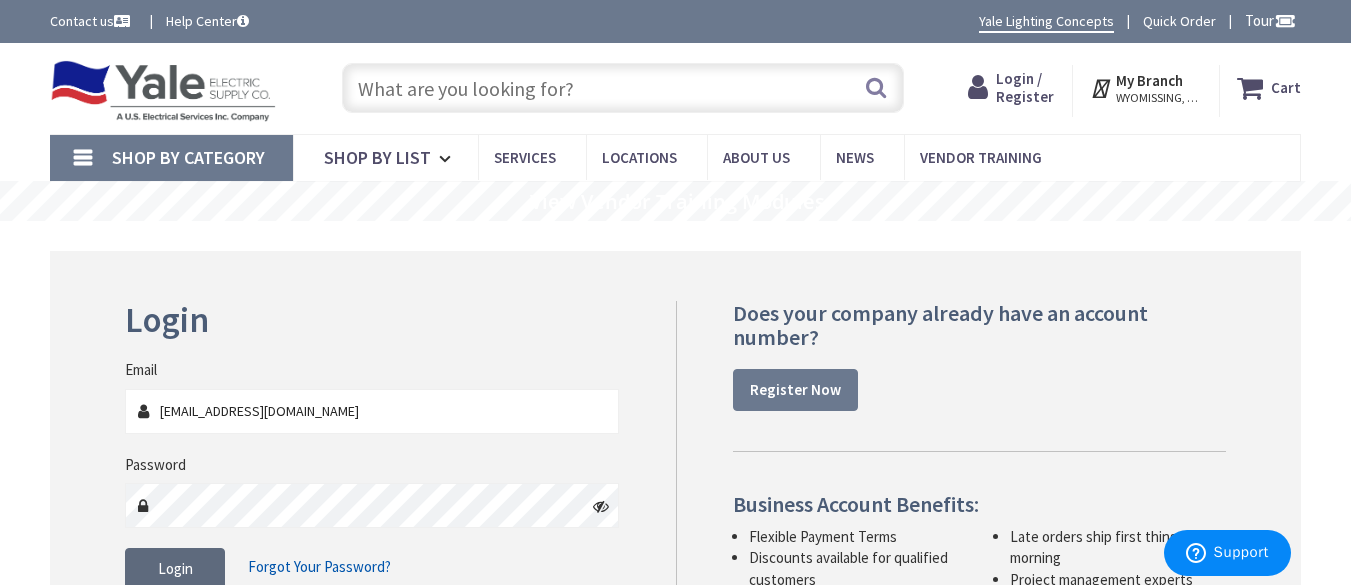 click on "Login" at bounding box center (175, 568) 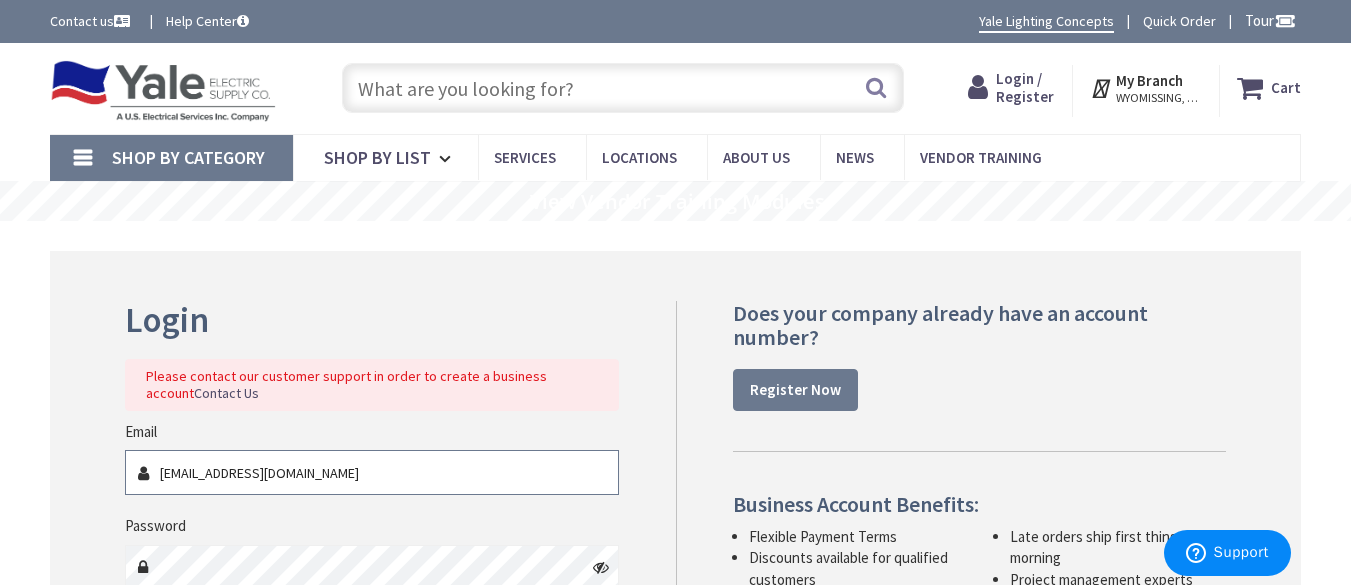 scroll, scrollTop: 100, scrollLeft: 0, axis: vertical 